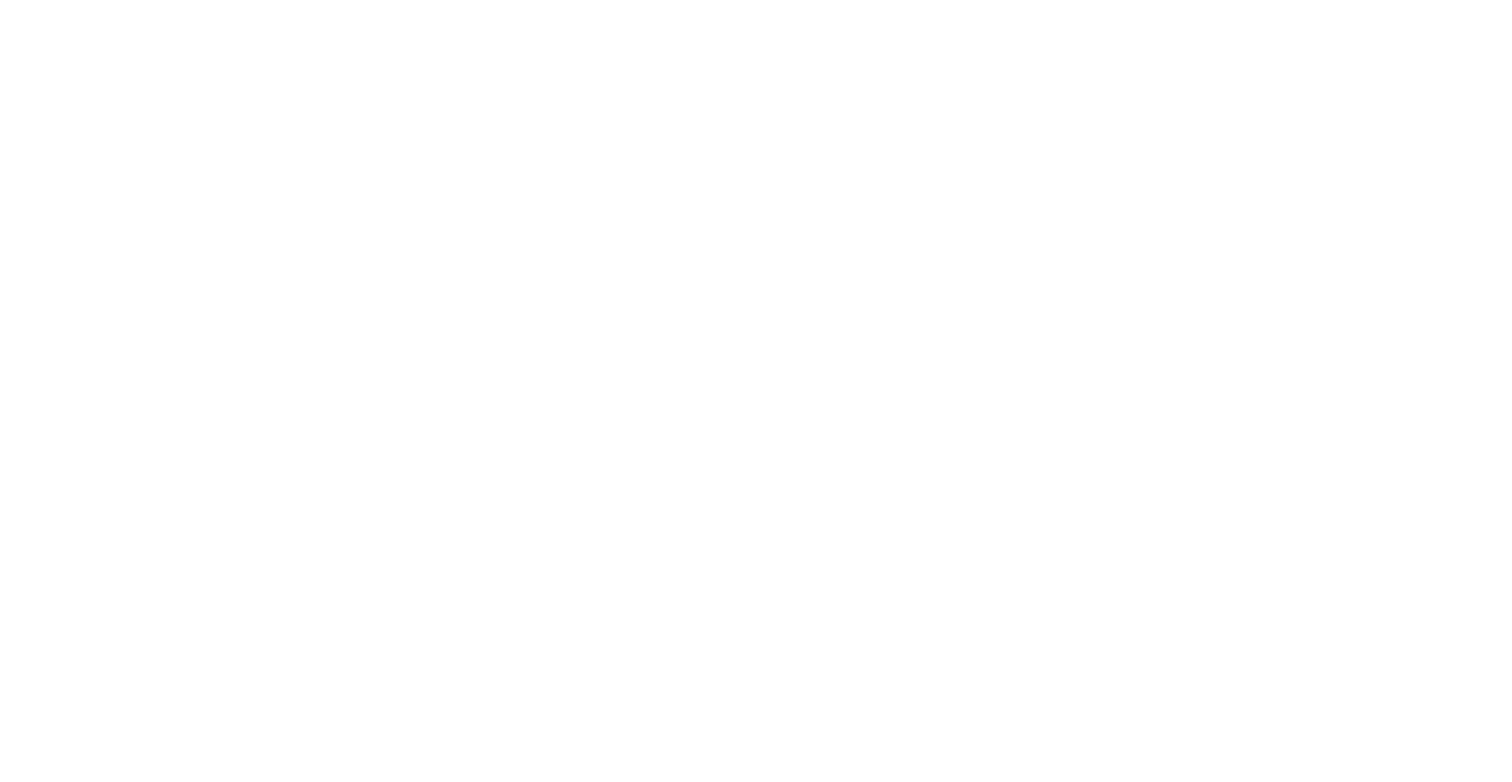 scroll, scrollTop: 0, scrollLeft: 0, axis: both 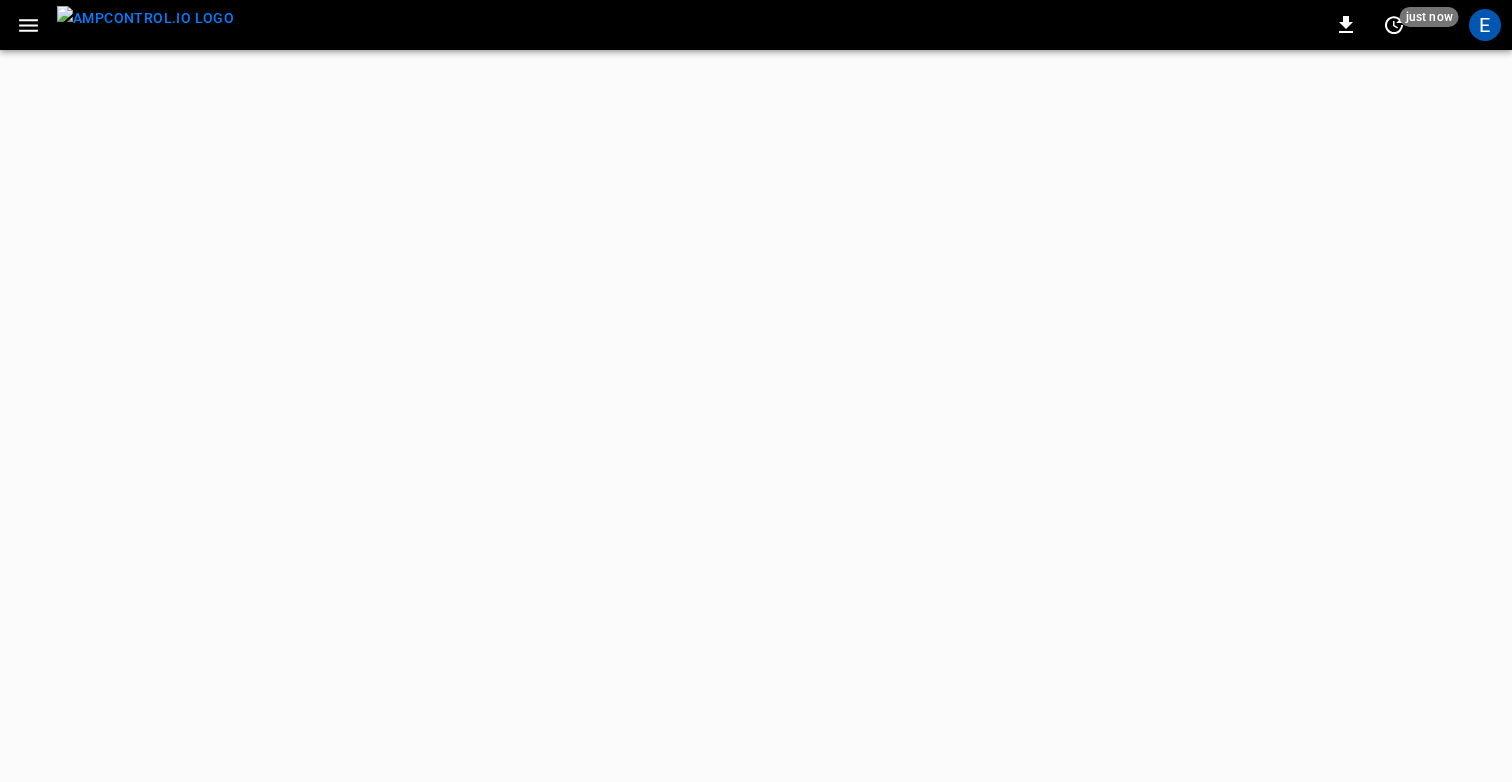 click 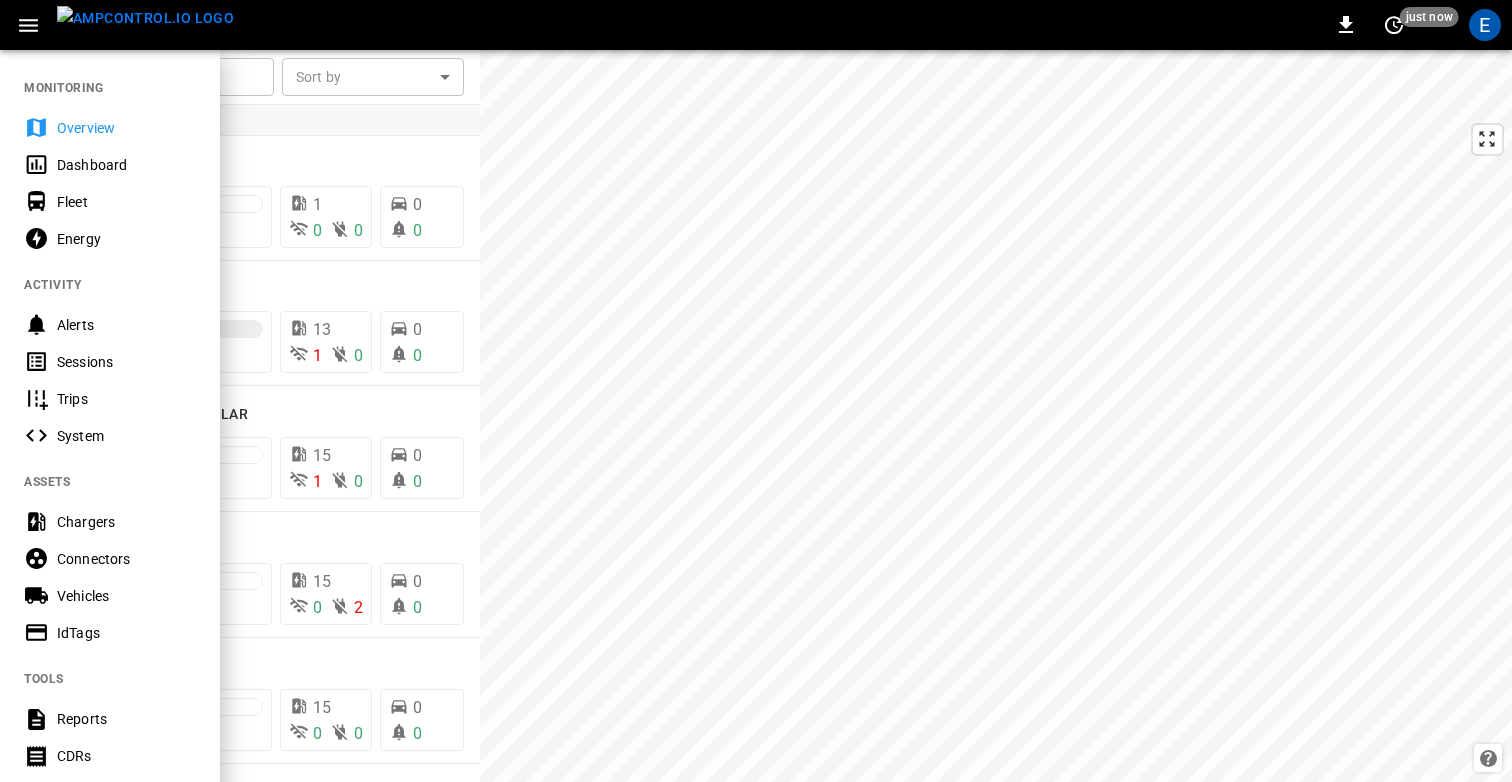 click on "Fleet" at bounding box center [126, 202] 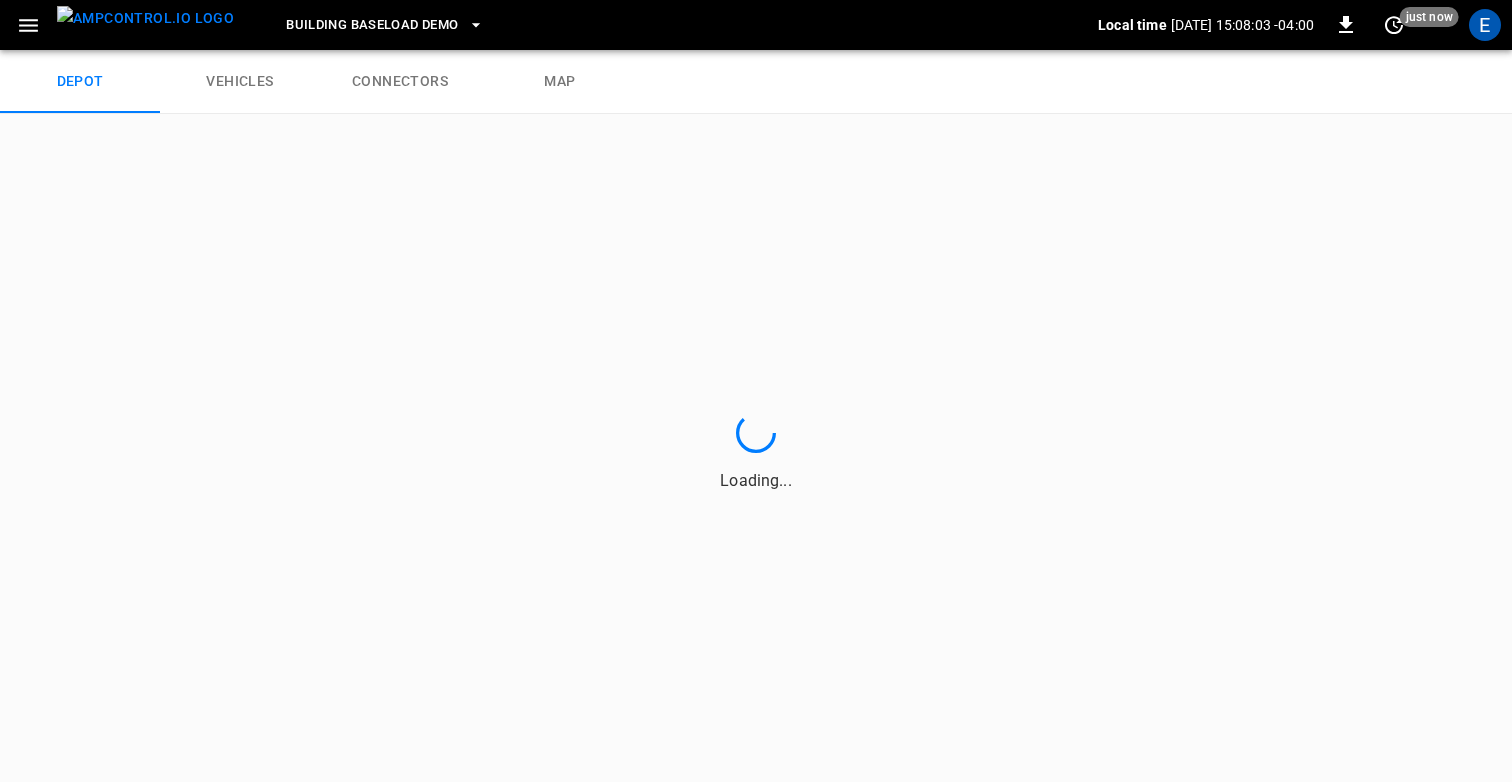 click on "Building Baseload Demo" at bounding box center [372, 25] 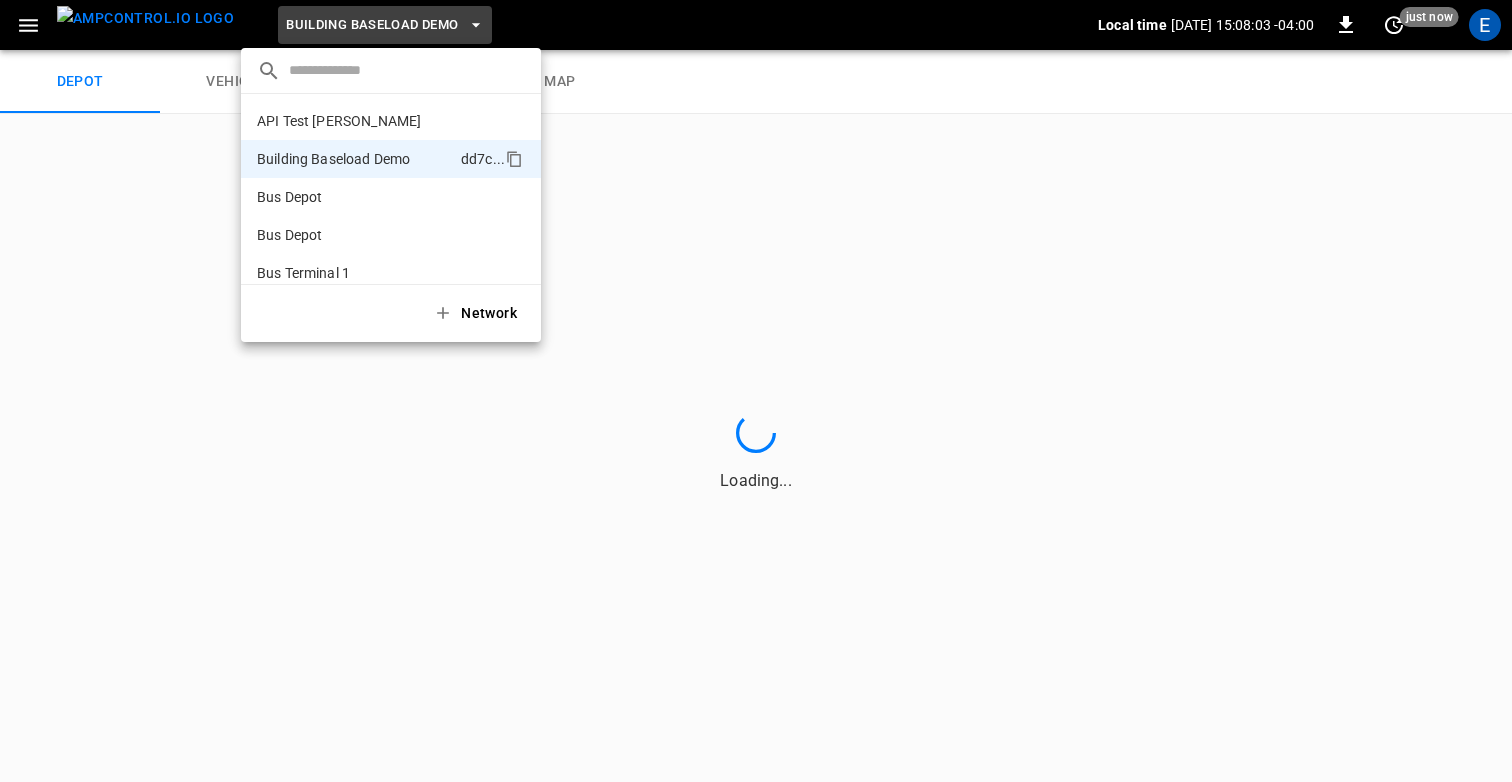 scroll, scrollTop: 32, scrollLeft: 0, axis: vertical 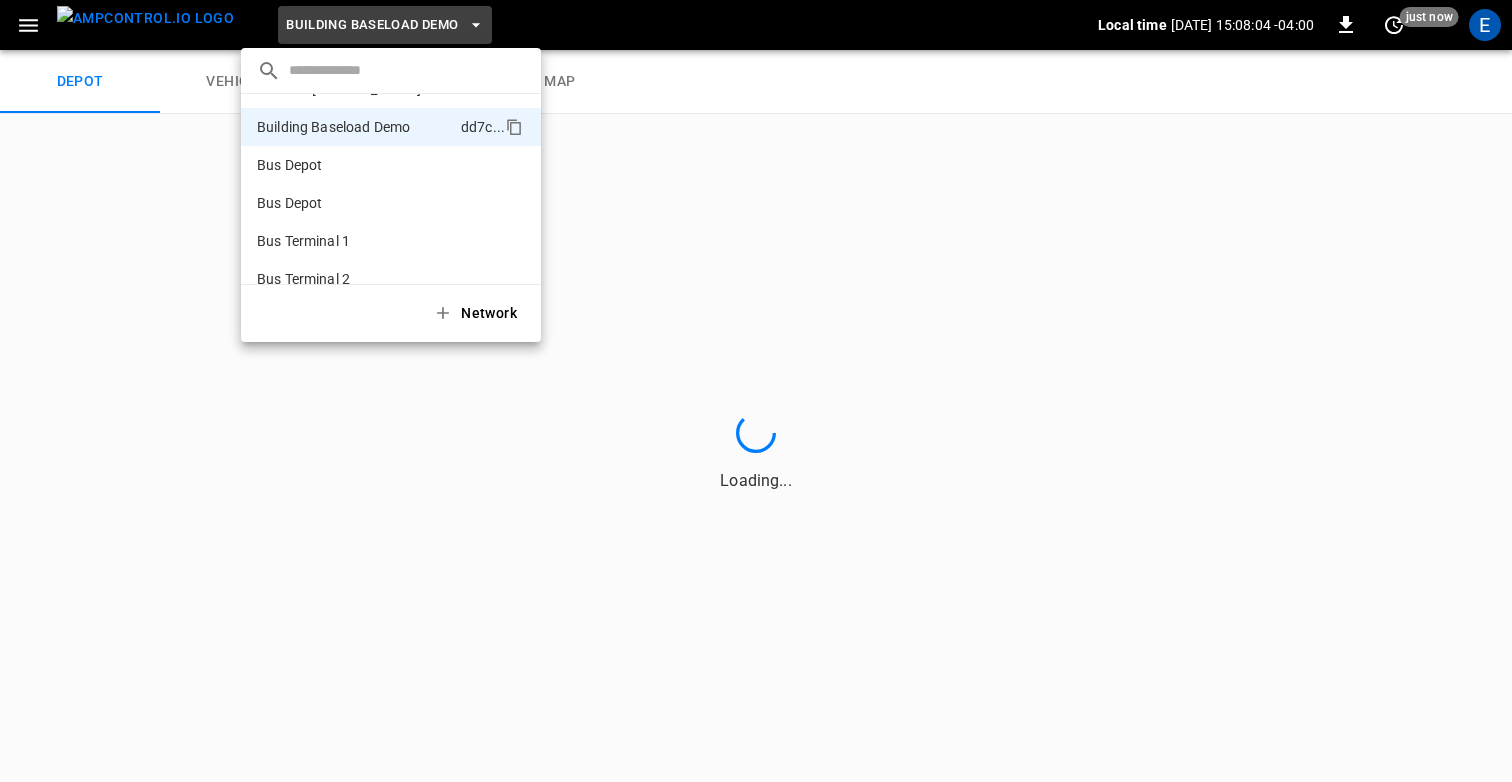 click at bounding box center (756, 391) 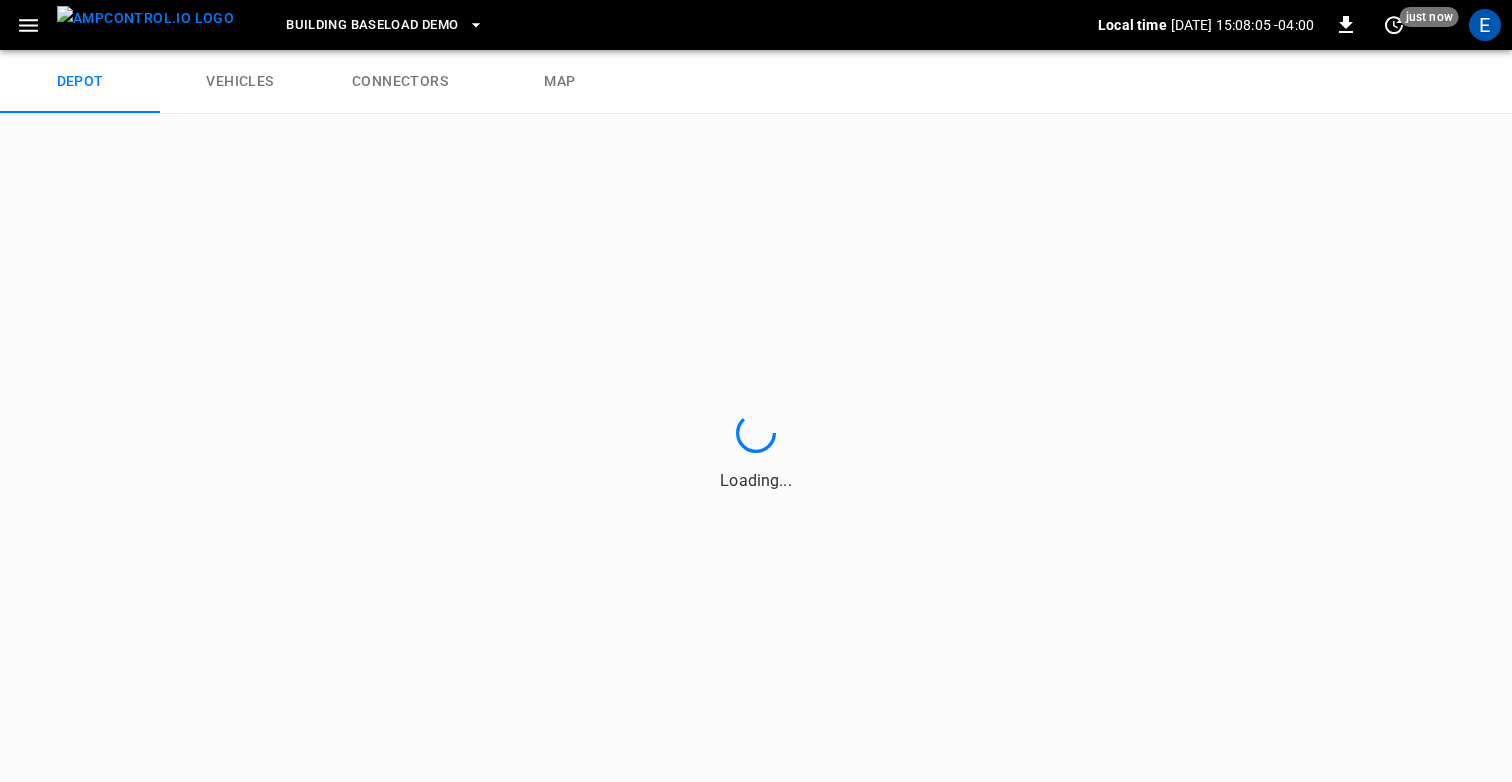 click on "E" at bounding box center [1485, 25] 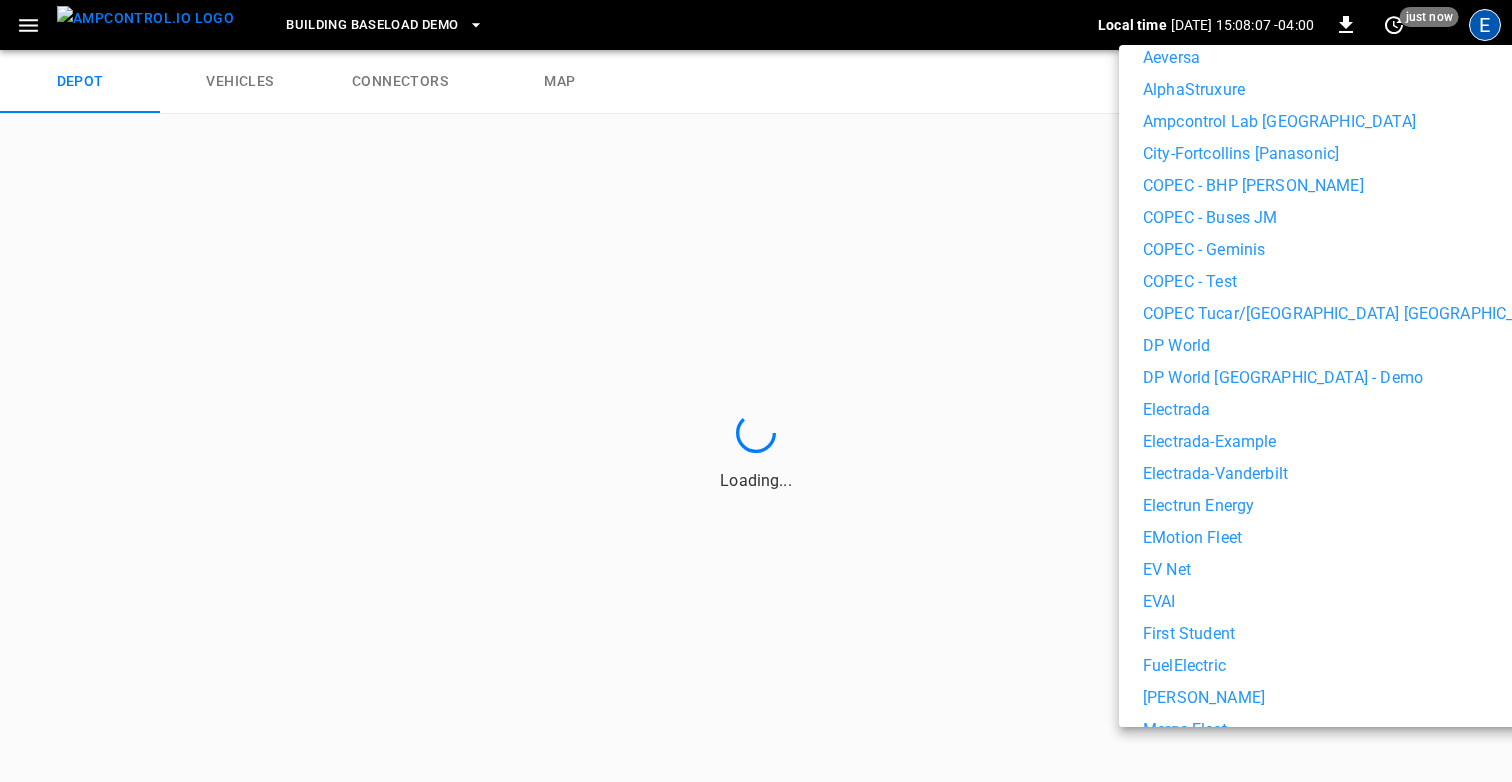scroll, scrollTop: 442, scrollLeft: 0, axis: vertical 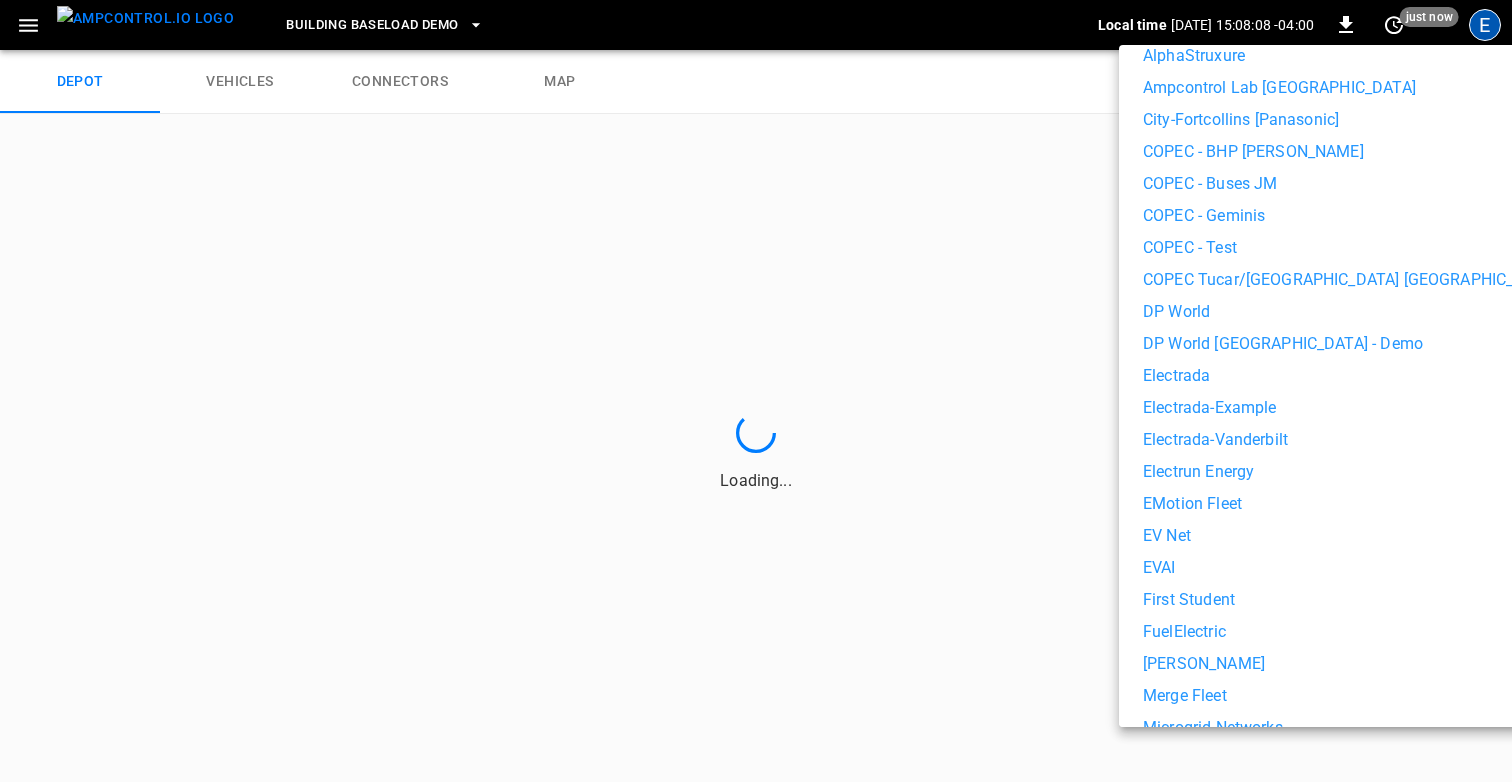 click on "Electrada" at bounding box center (1176, 376) 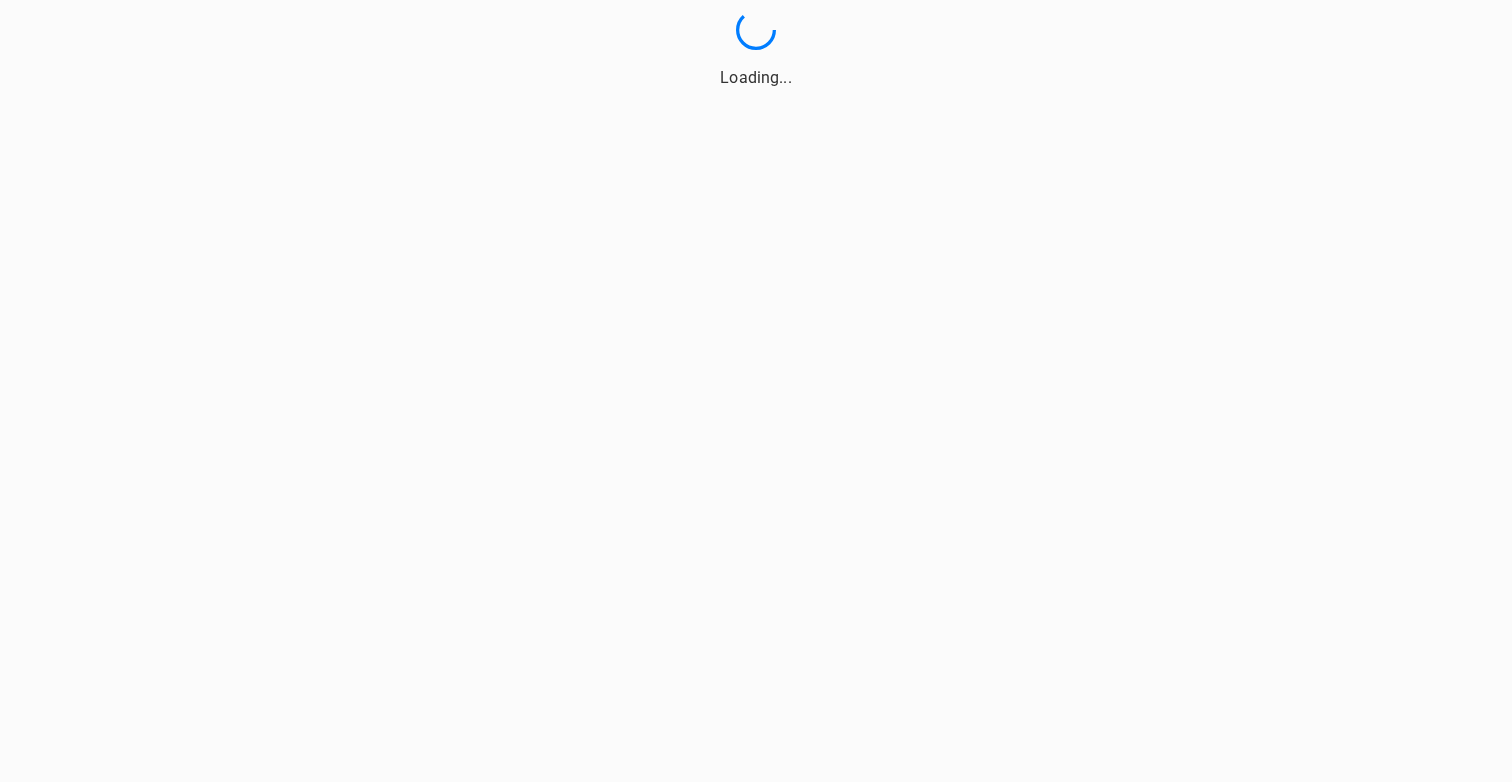scroll, scrollTop: 0, scrollLeft: 0, axis: both 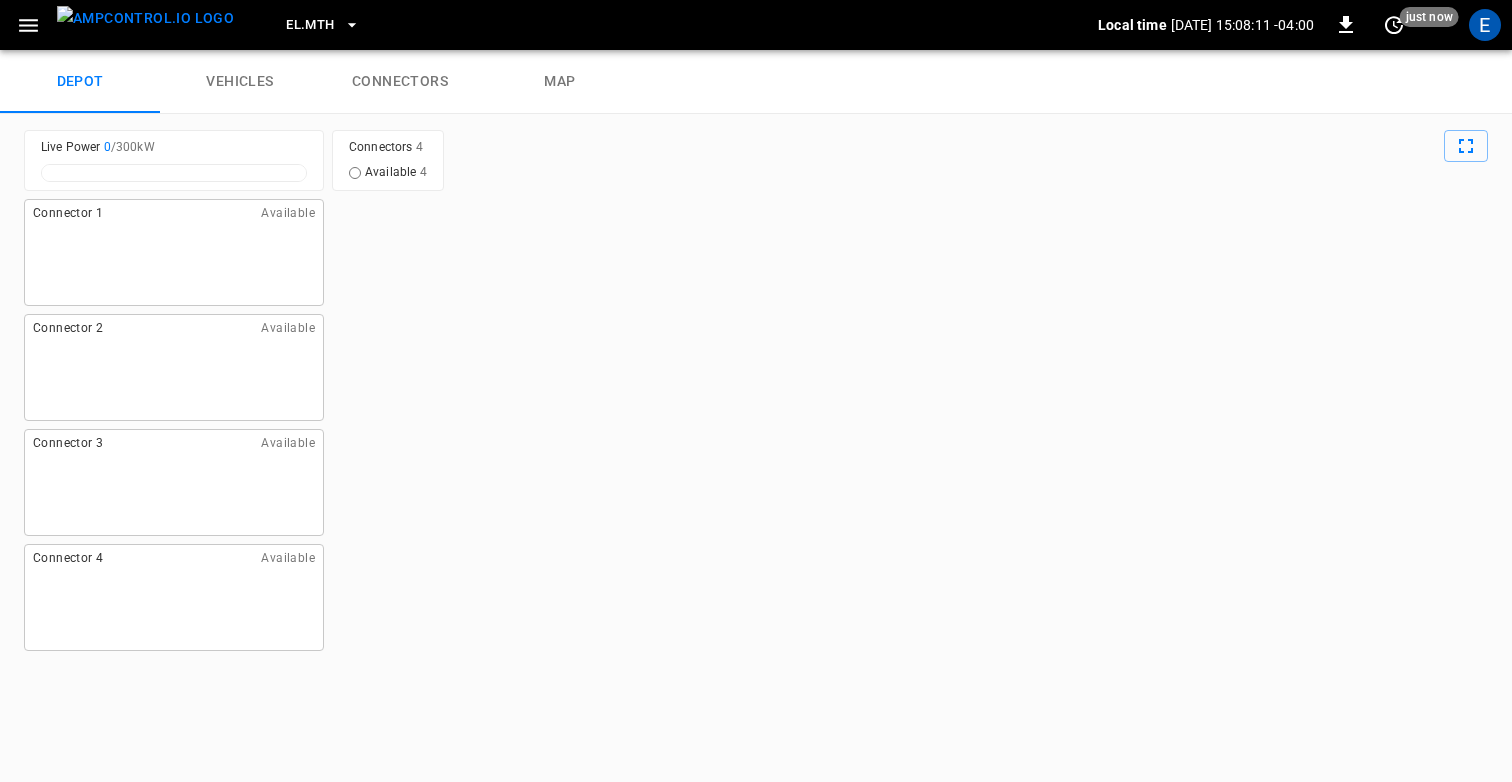 click on "EL.MTH" at bounding box center [323, 25] 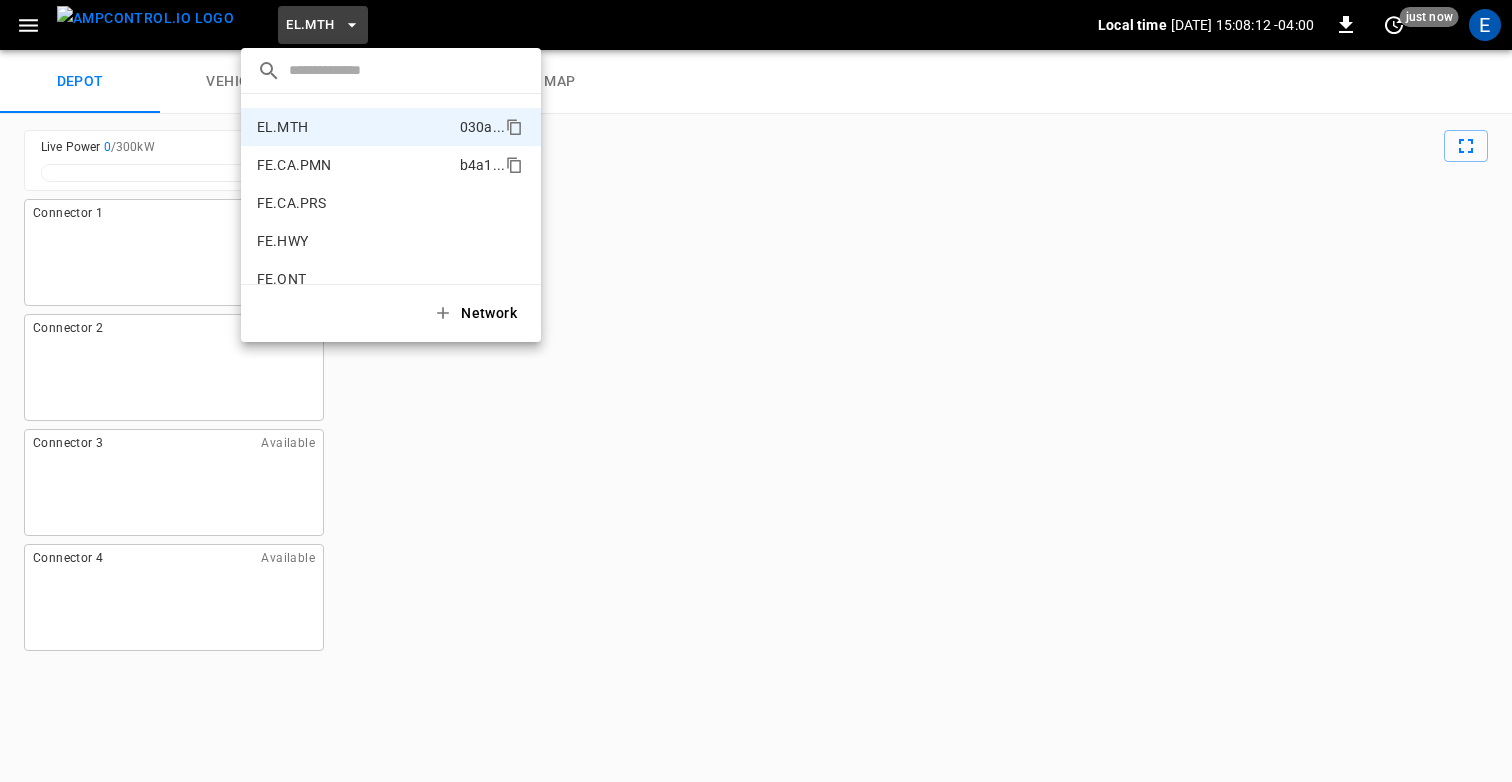 scroll, scrollTop: 651, scrollLeft: 0, axis: vertical 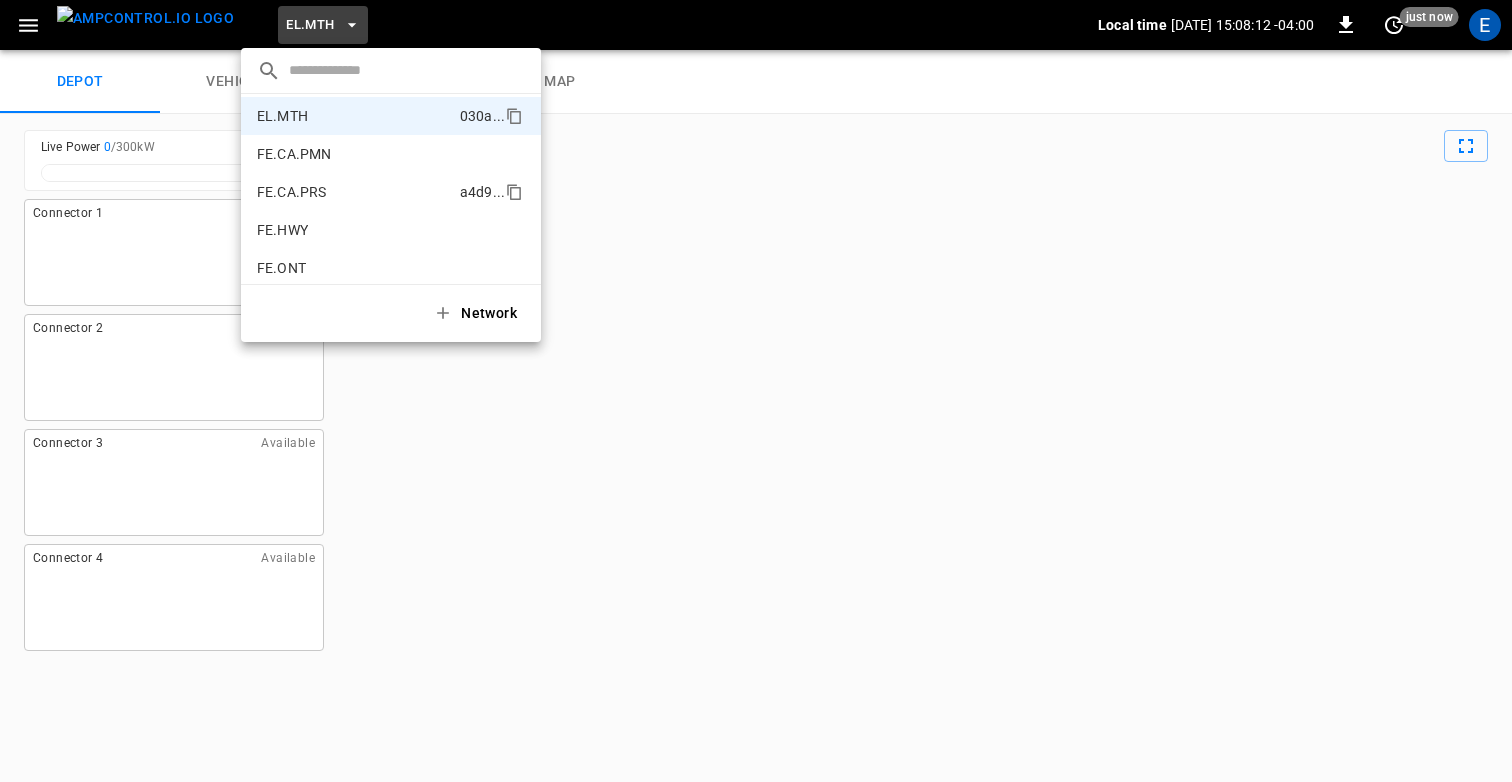 click on "FE.CA.PRS a4d9 ..." at bounding box center [391, 192] 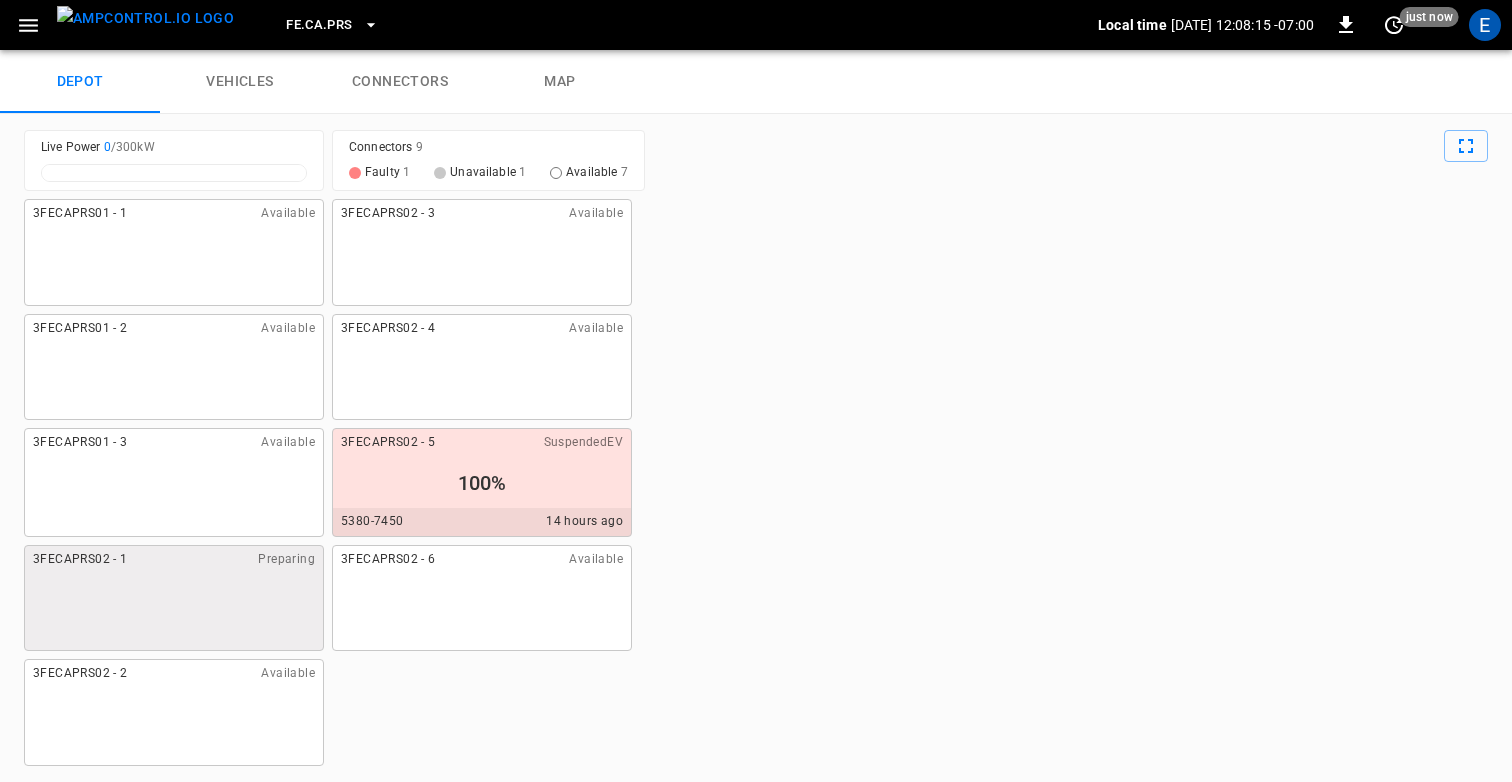 type 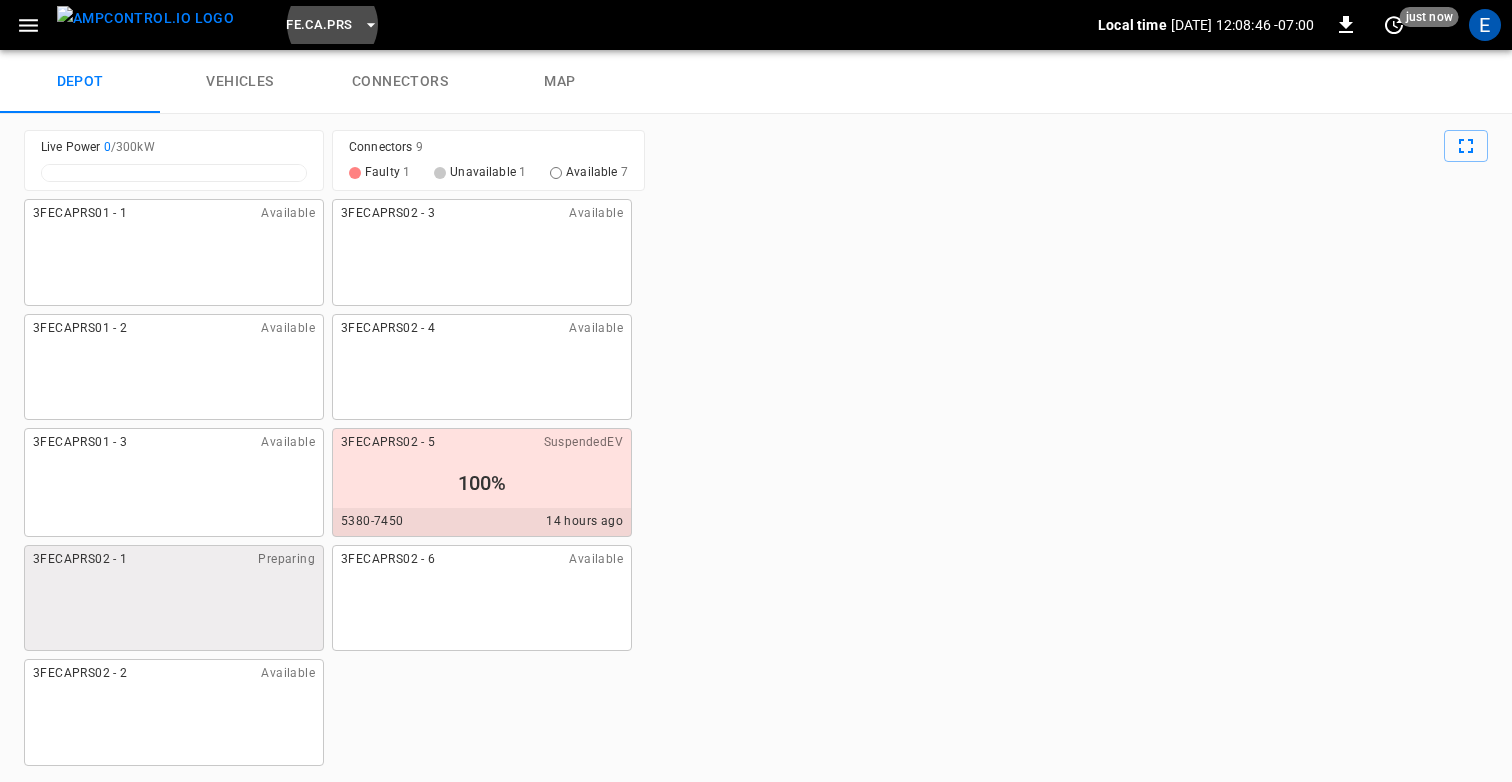 click on "3FECAPRS01 - 1 Available     3FECAPRS01 - 2 Available     3FECAPRS01 - 3 Available     3FECAPRS02 - 1 Preparing     3FECAPRS02 - 2 Available     3FECAPRS02 - 3 Available     3FECAPRS02 - 4 Available     3FECAPRS02 - 5 SuspendedEV 100% 5380-7450 14 hours ago 3FECAPRS02 - 6 Available" at bounding box center (756, 482) 